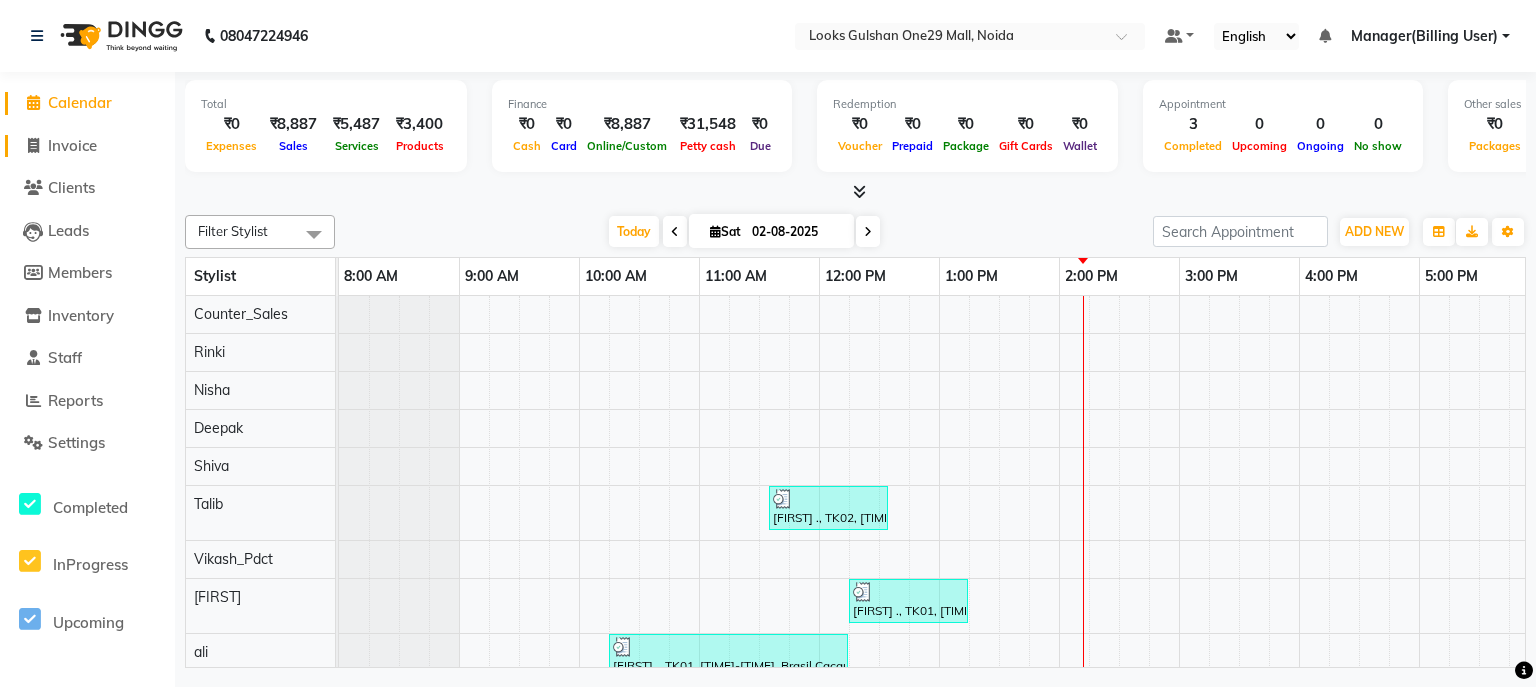 scroll, scrollTop: 0, scrollLeft: 0, axis: both 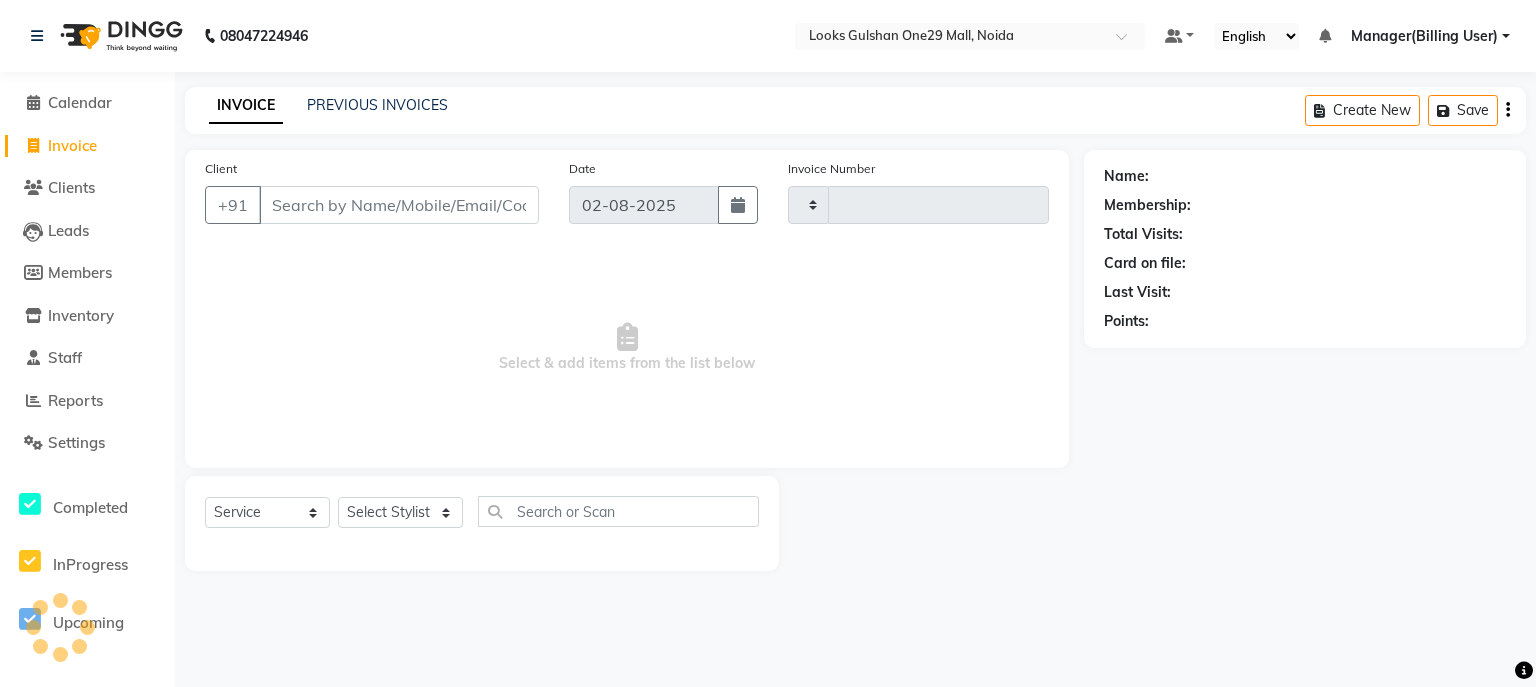 type on "0813" 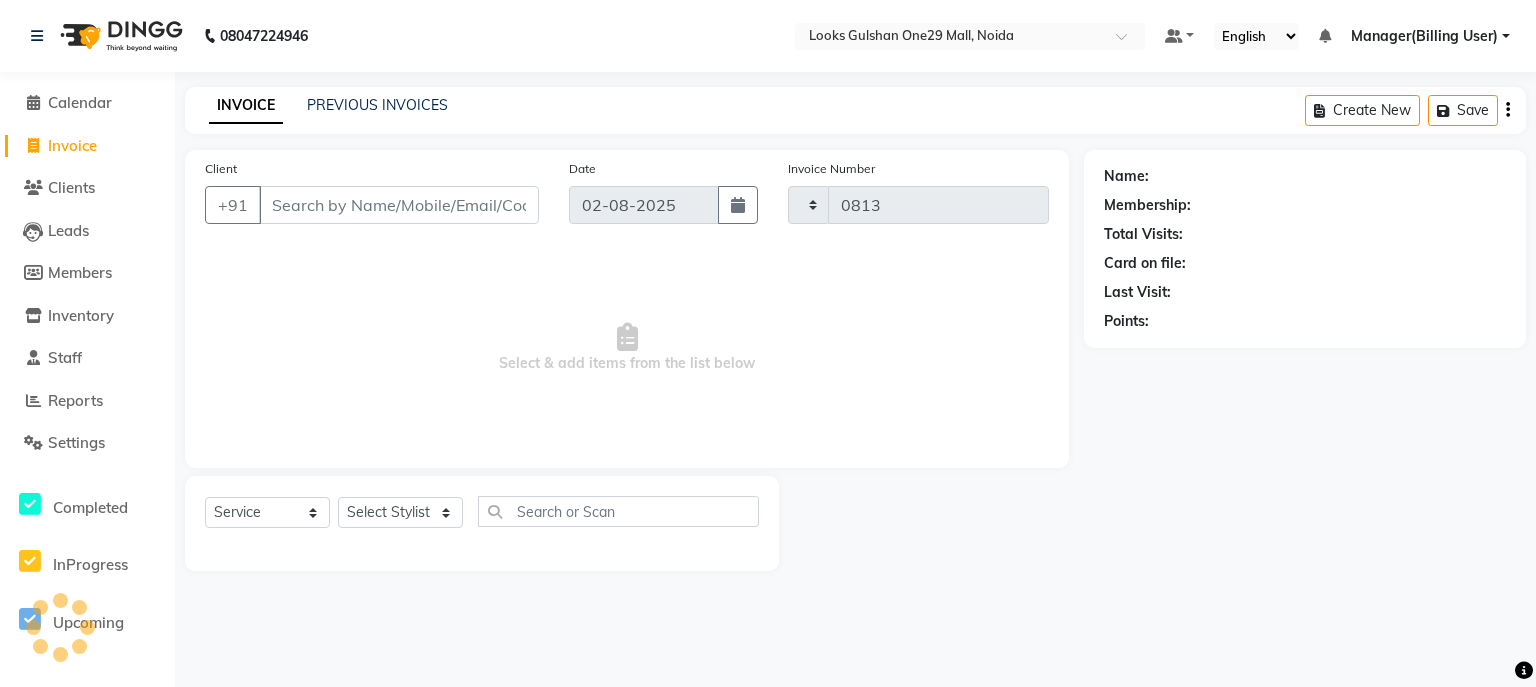 select on "8337" 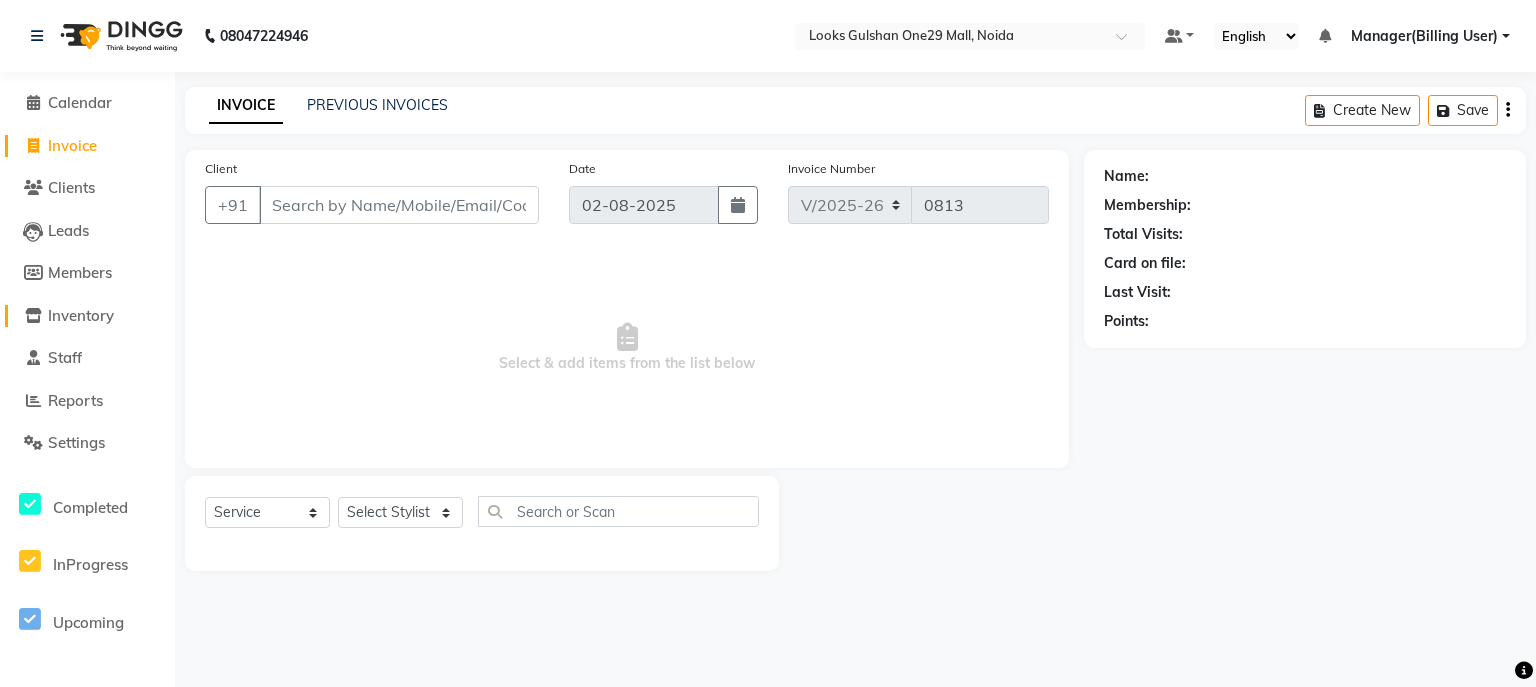 select on "80996" 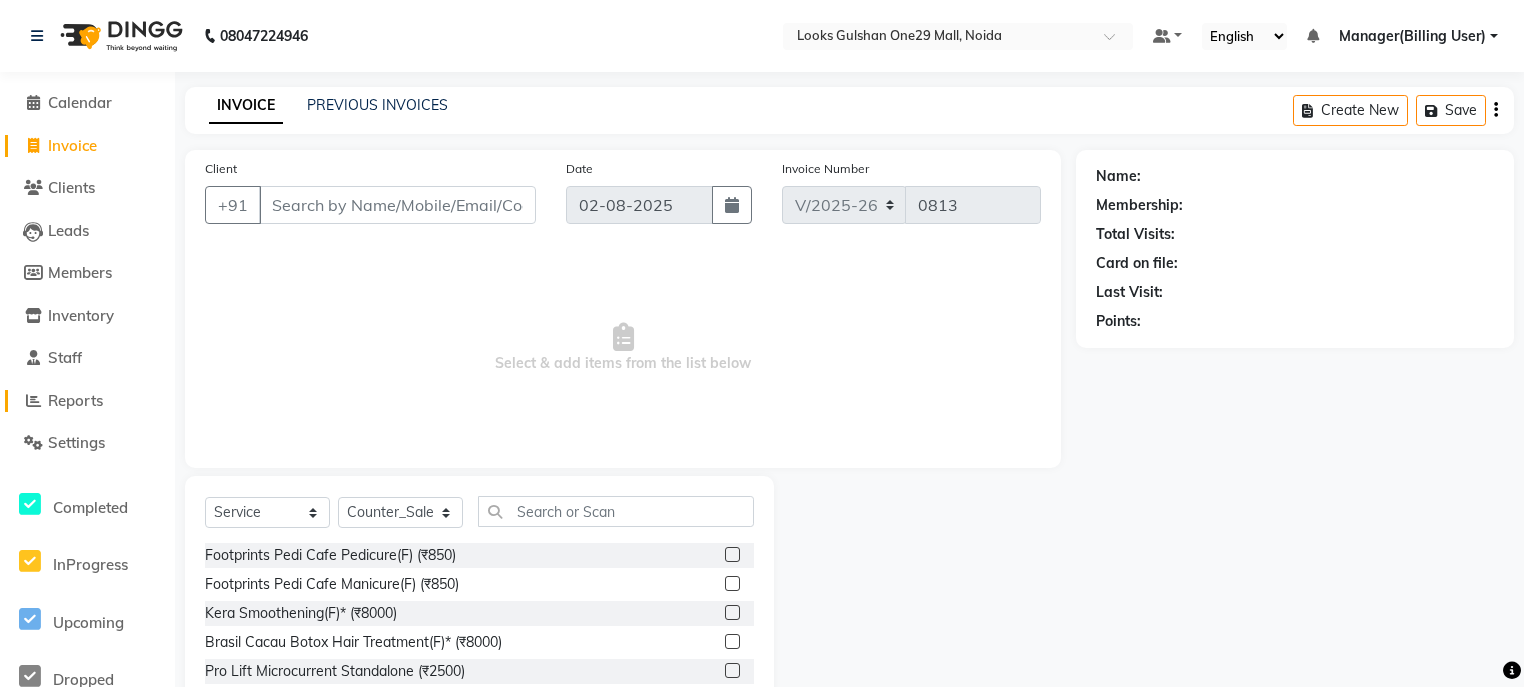 click on "Reports" 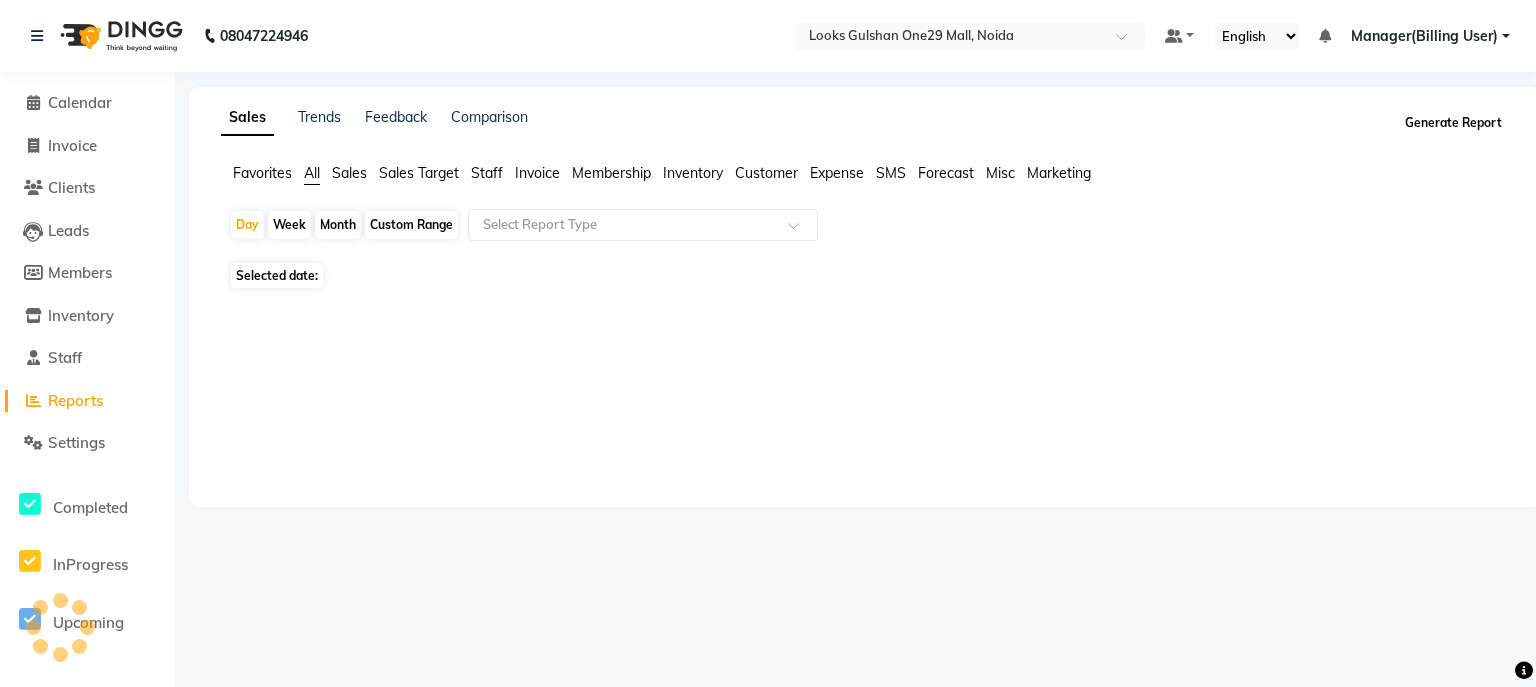 click on "Generate Report" 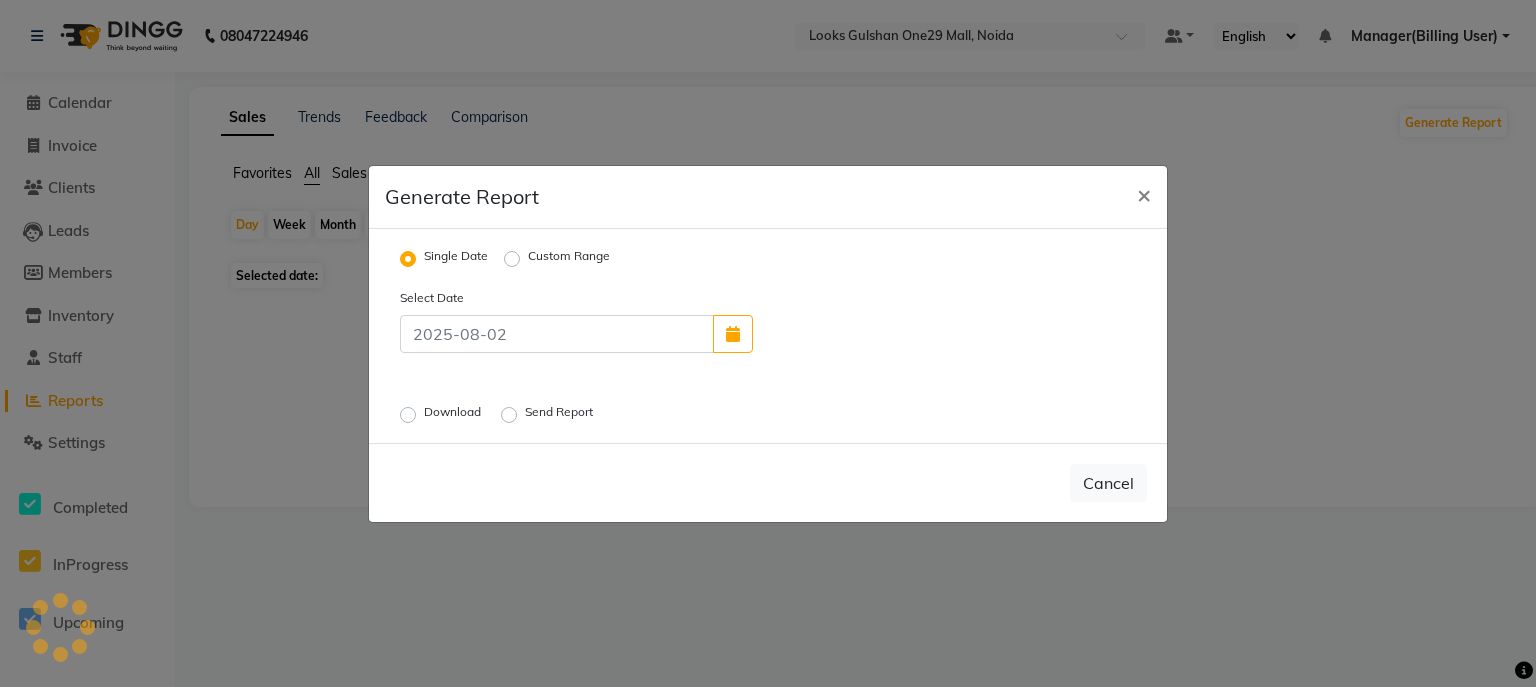 click on "Custom Range" 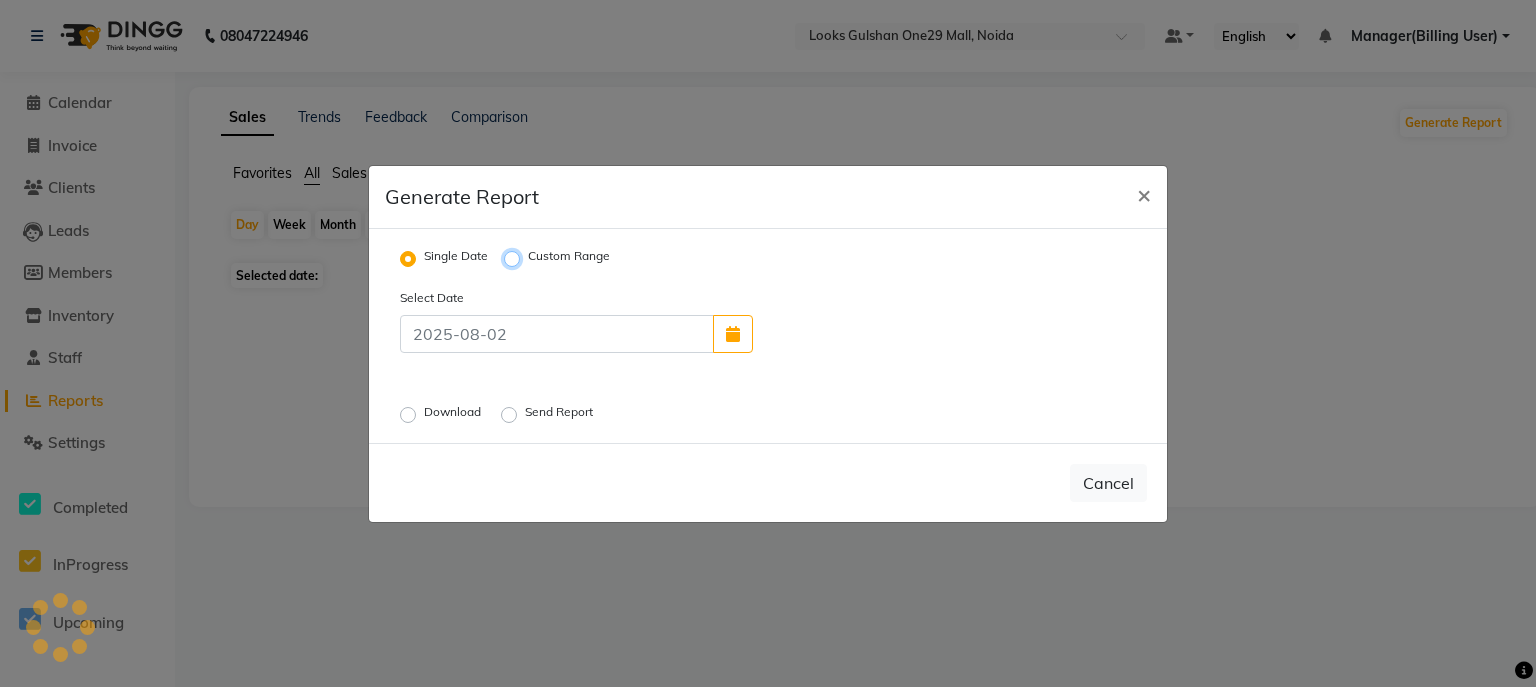 click on "Custom Range" at bounding box center (515, 258) 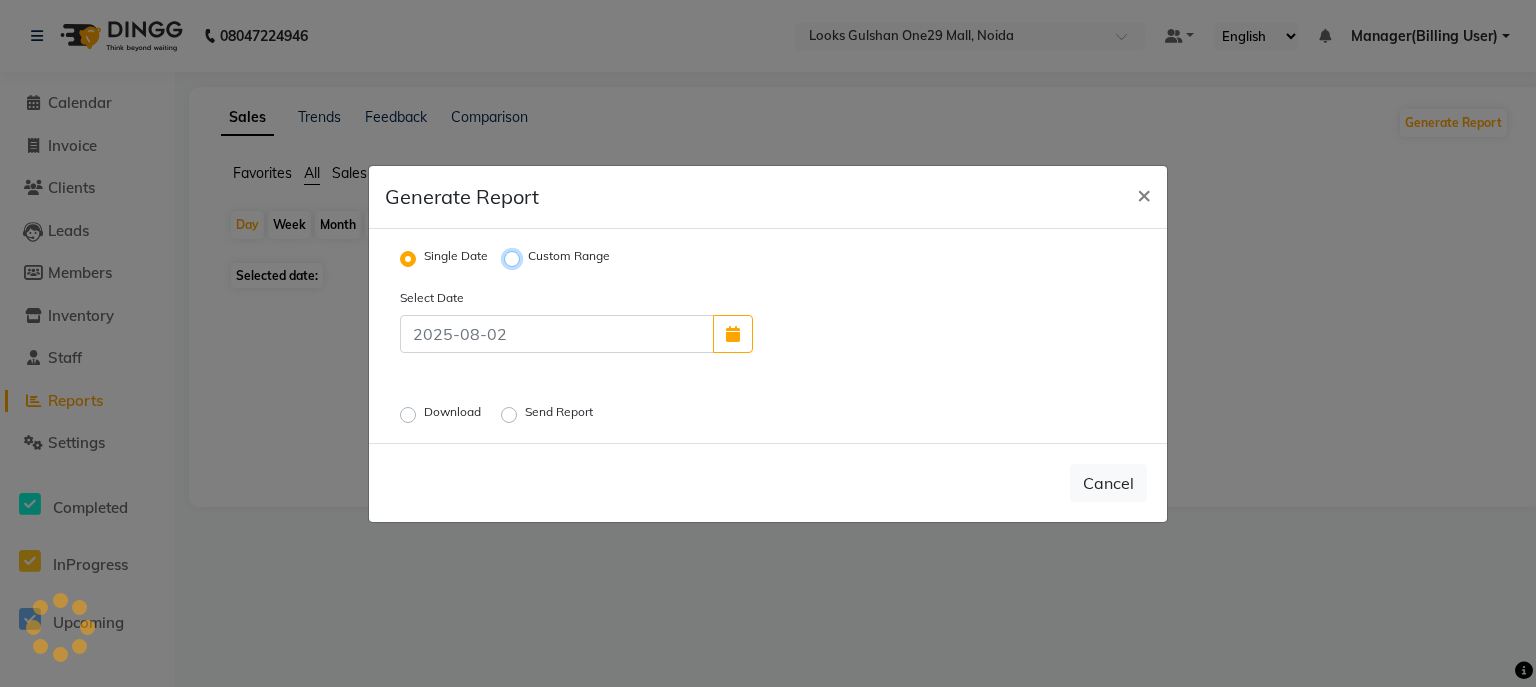 radio on "true" 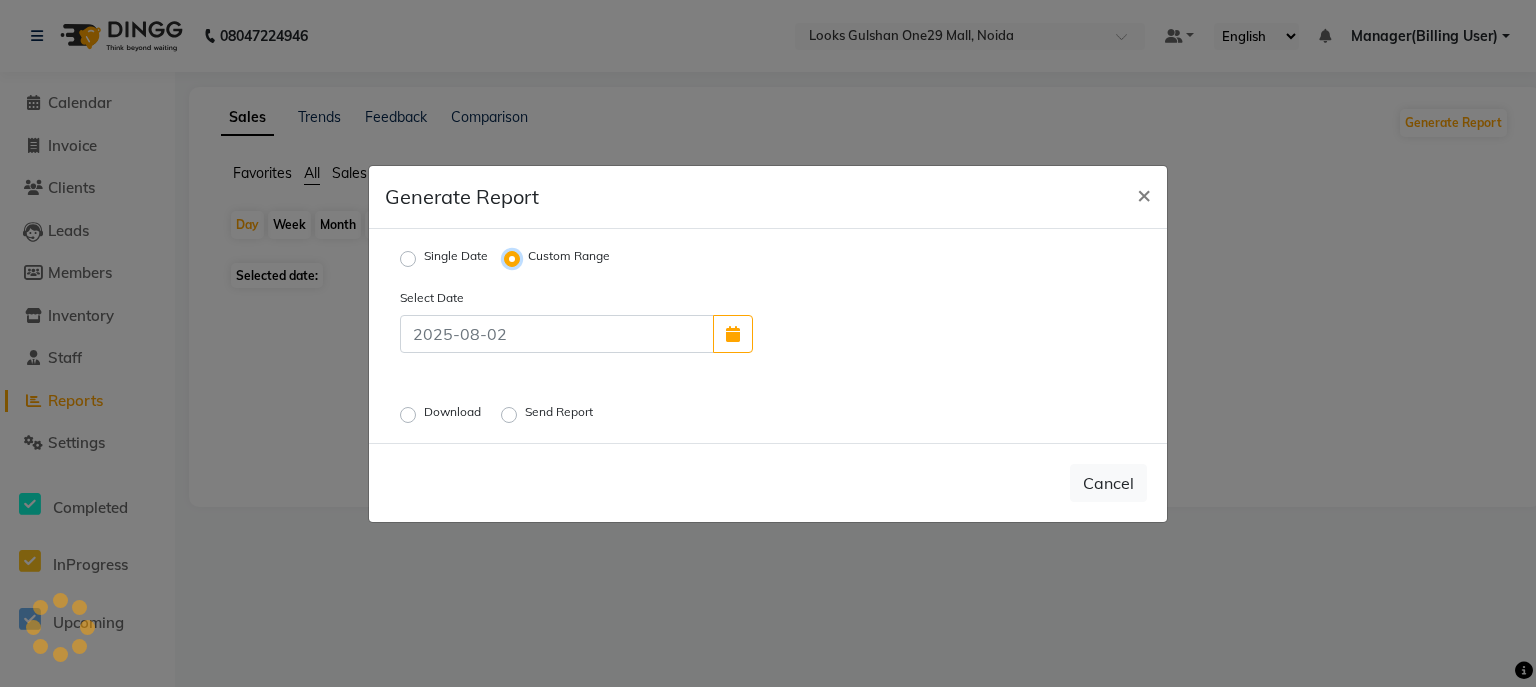 select on "8" 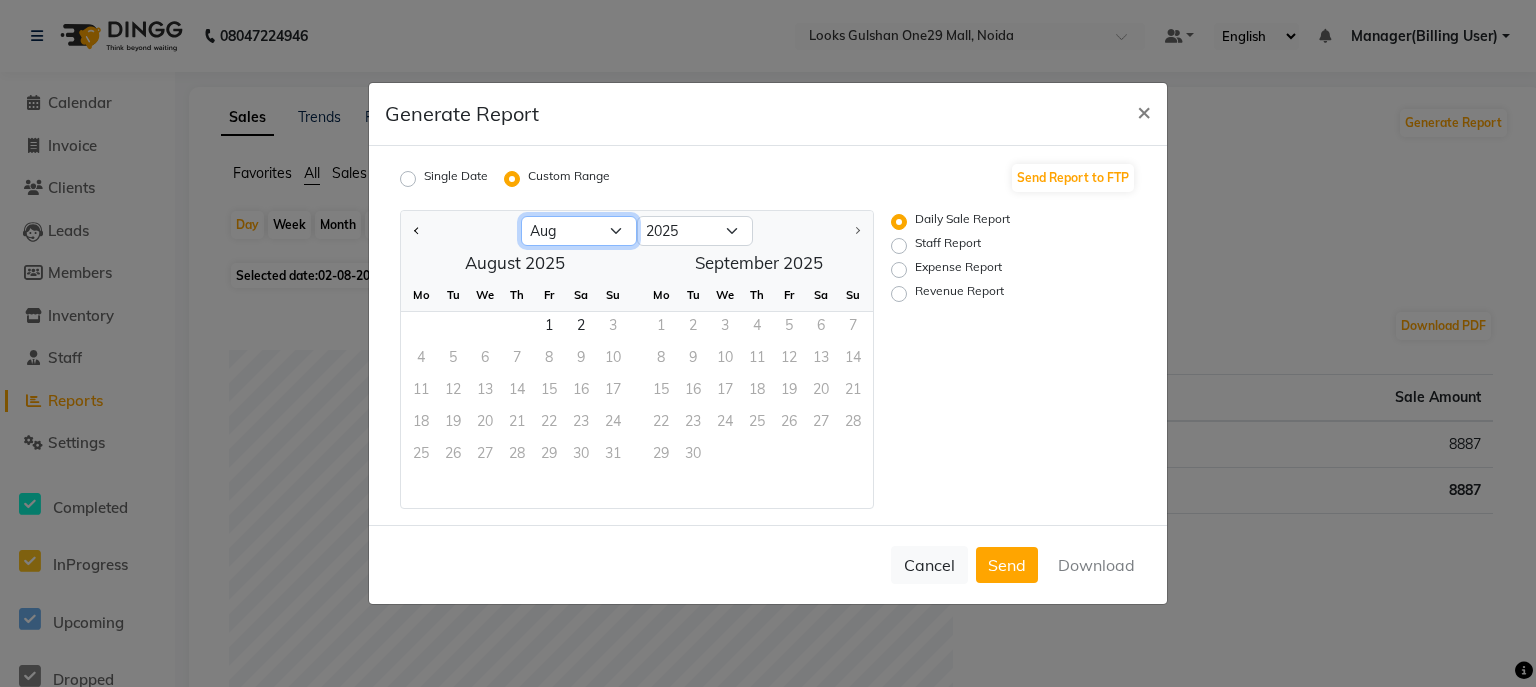 click on "Jan Feb Mar Apr May Jun Jul Aug" 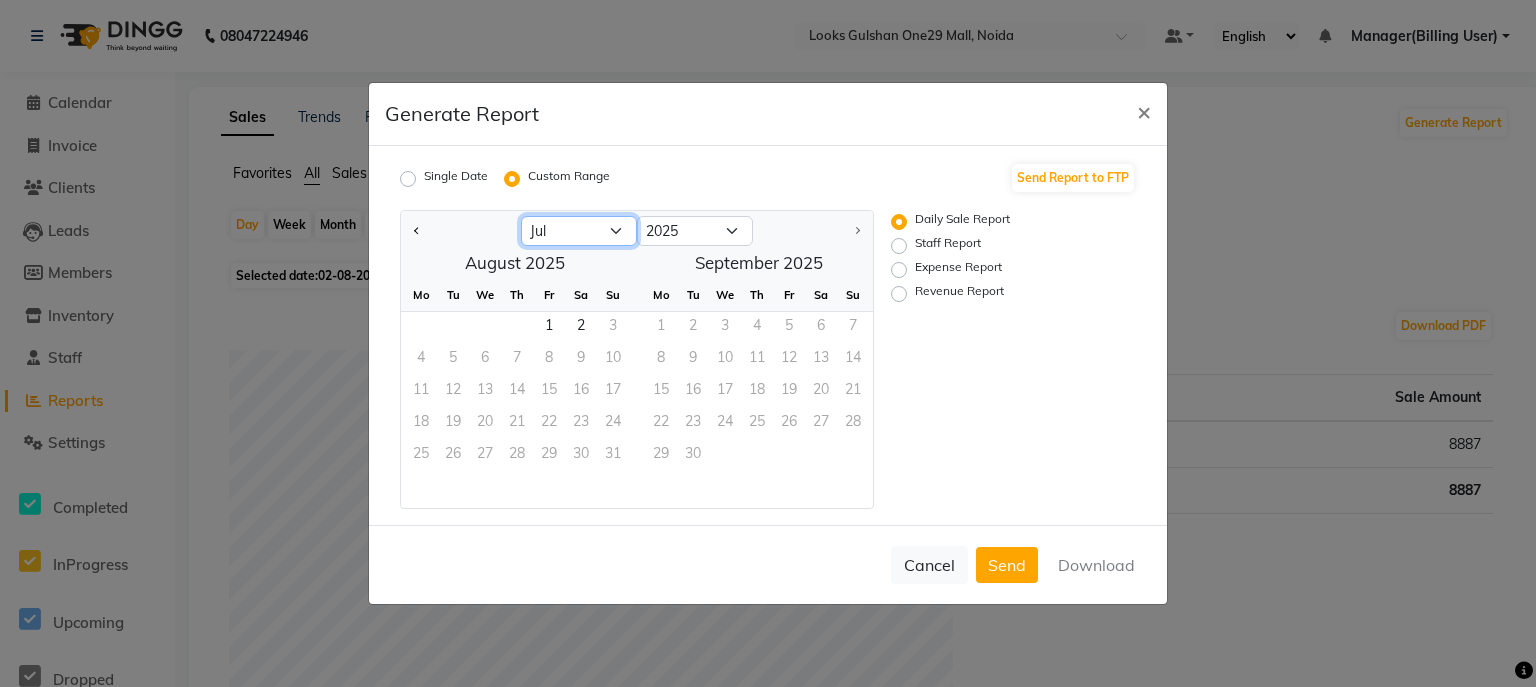 click on "Jan Feb Mar Apr May Jun Jul Aug" 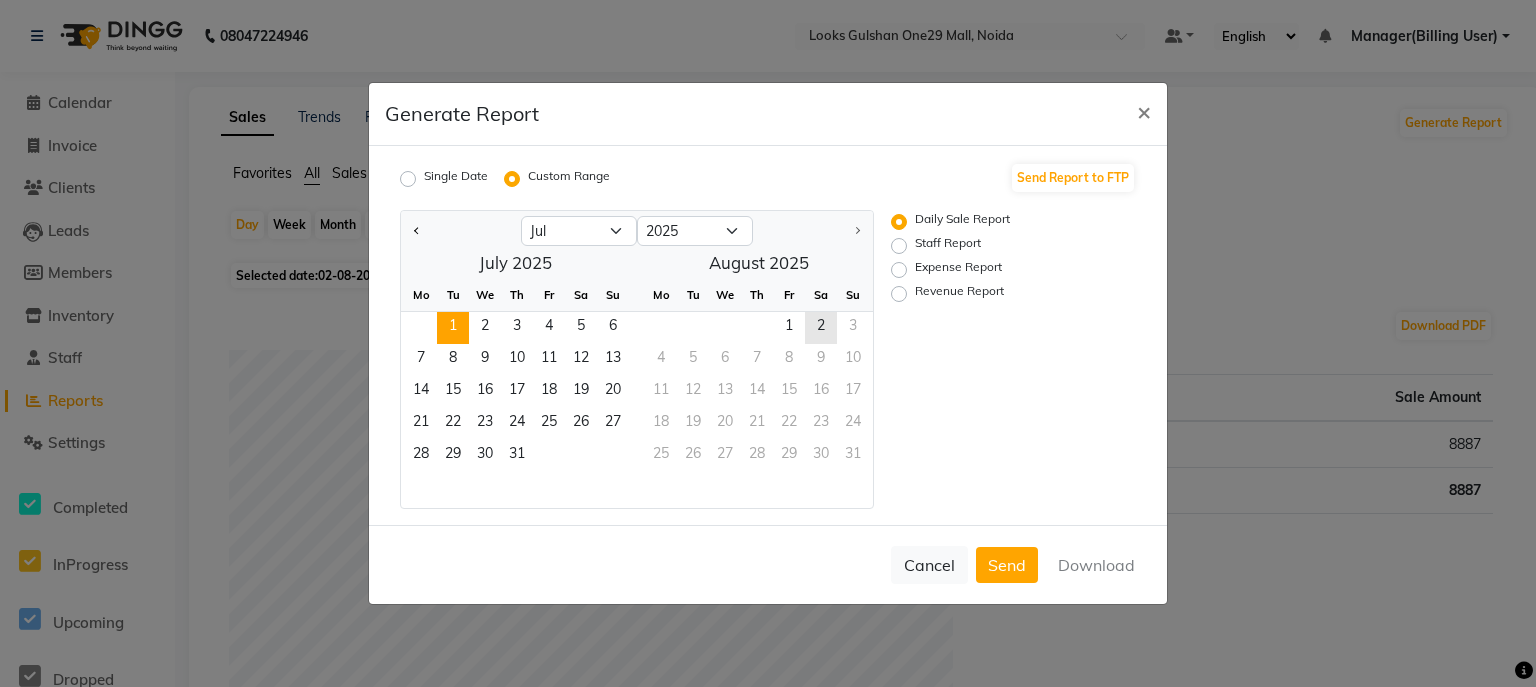 click on "1" 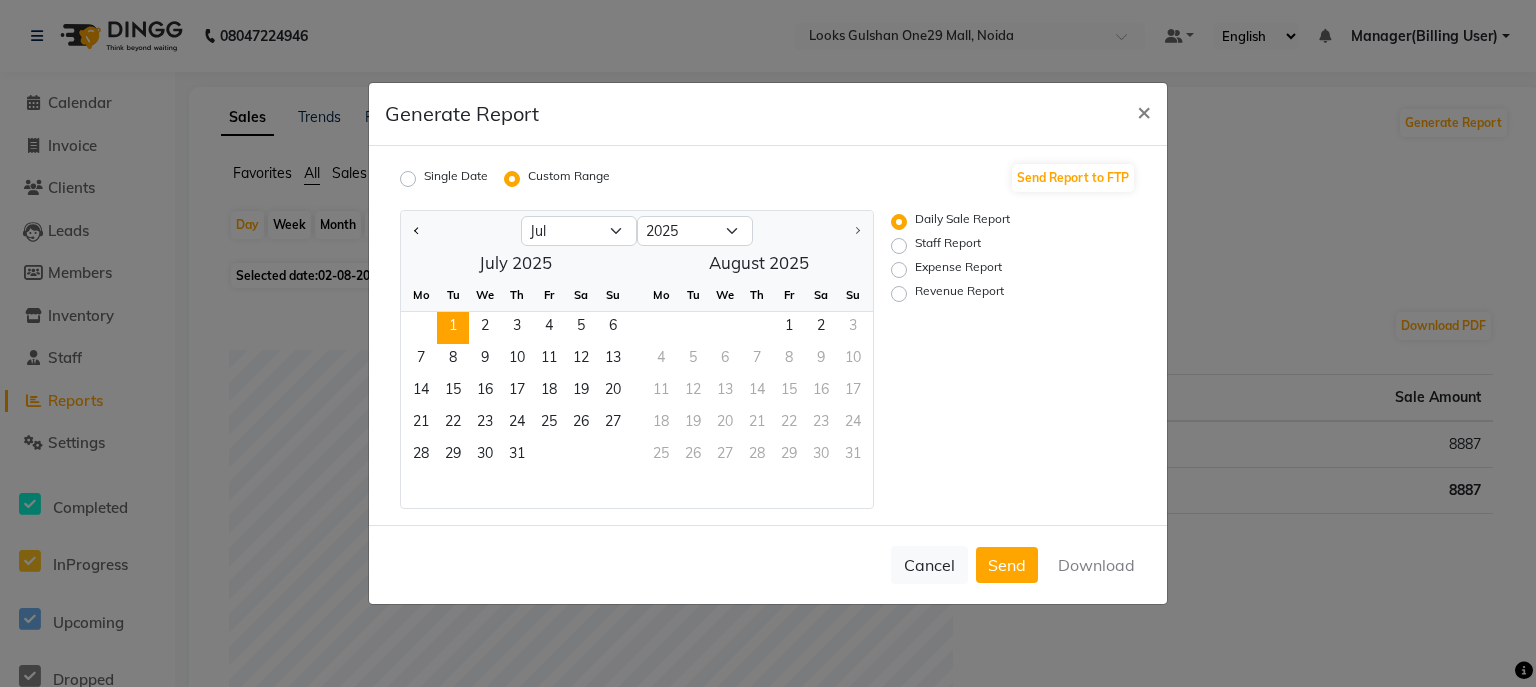 click on "28   29   30   31" 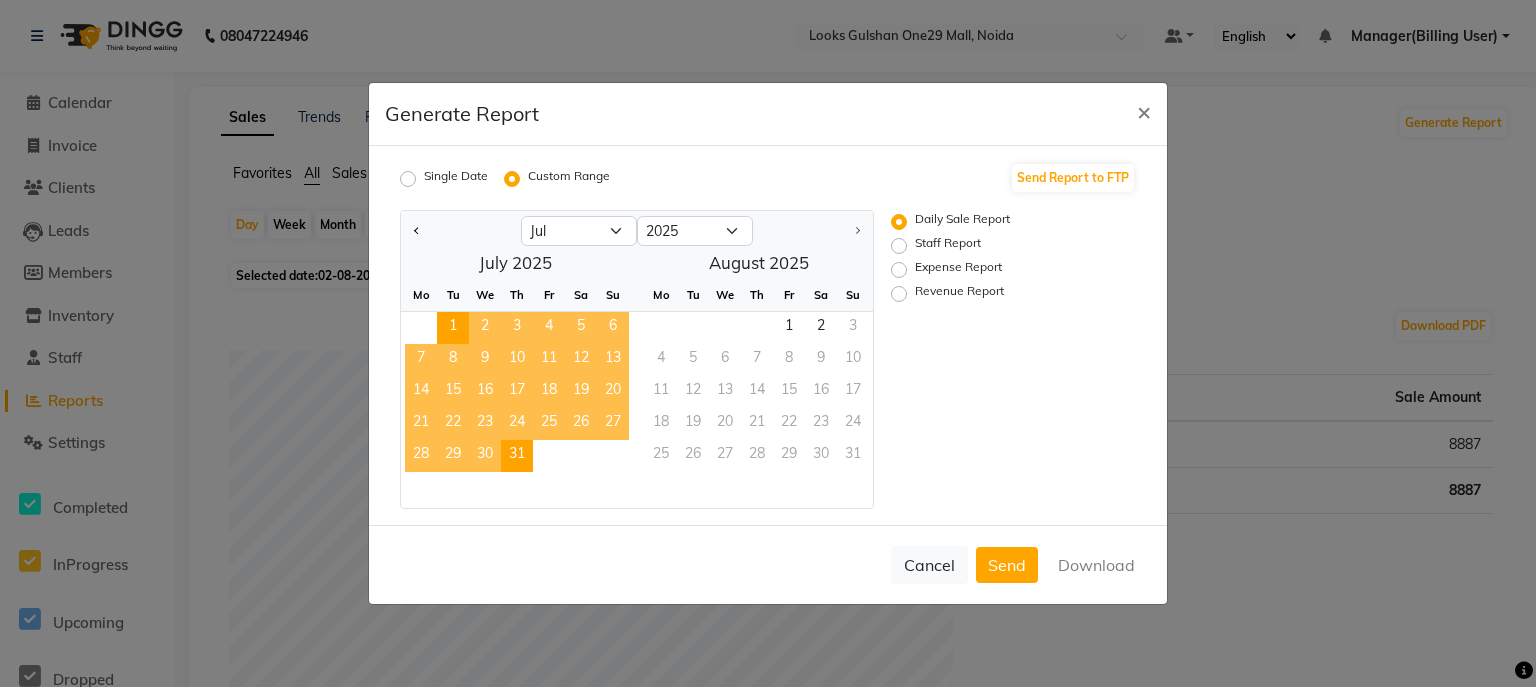 click on "31" 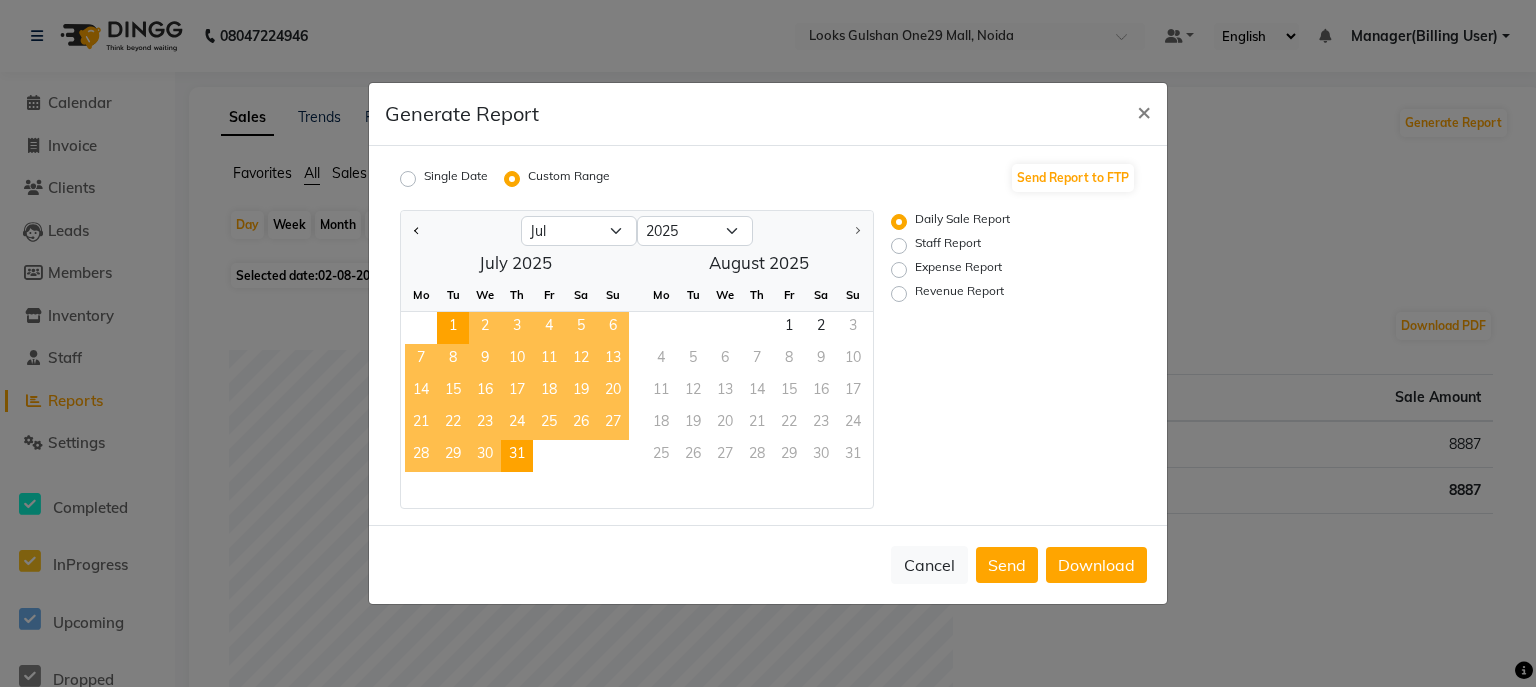 click on "Revenue Report" 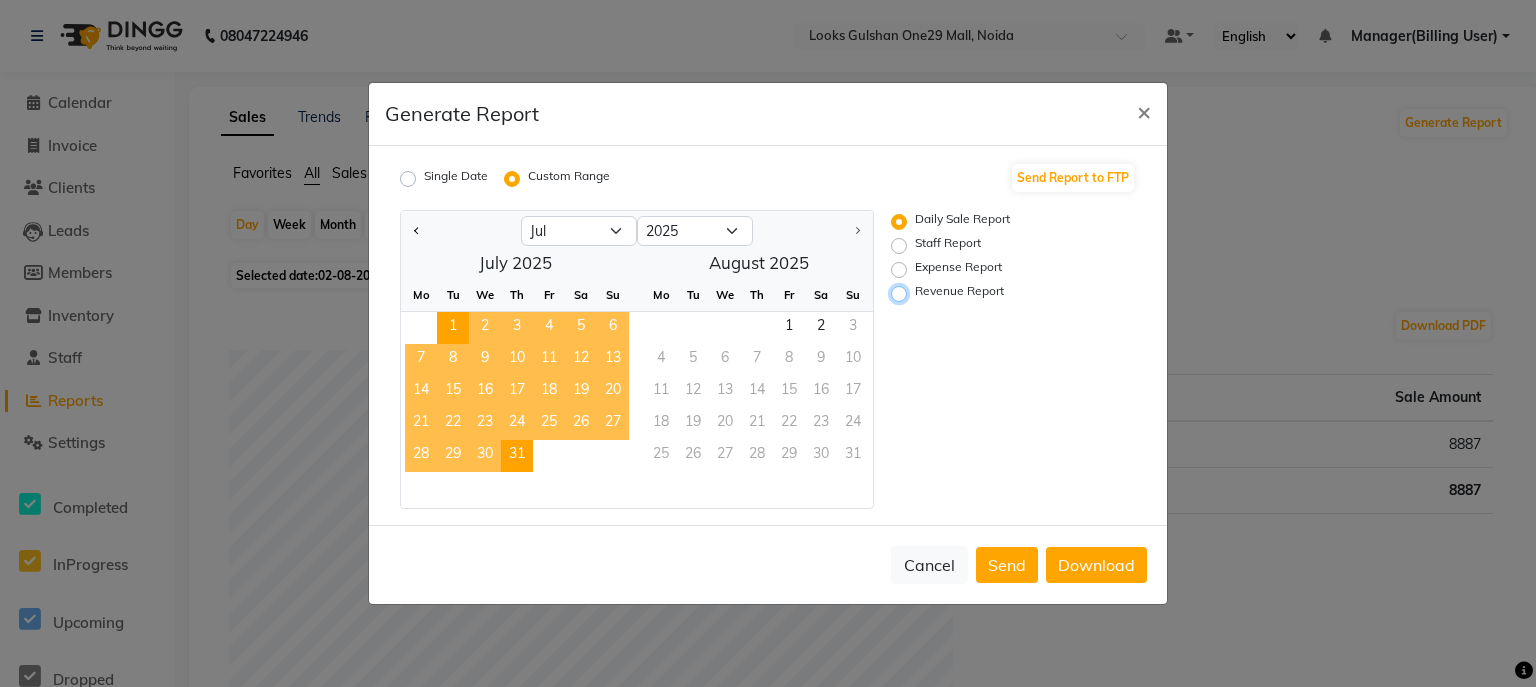 click on "Revenue Report" at bounding box center (902, 294) 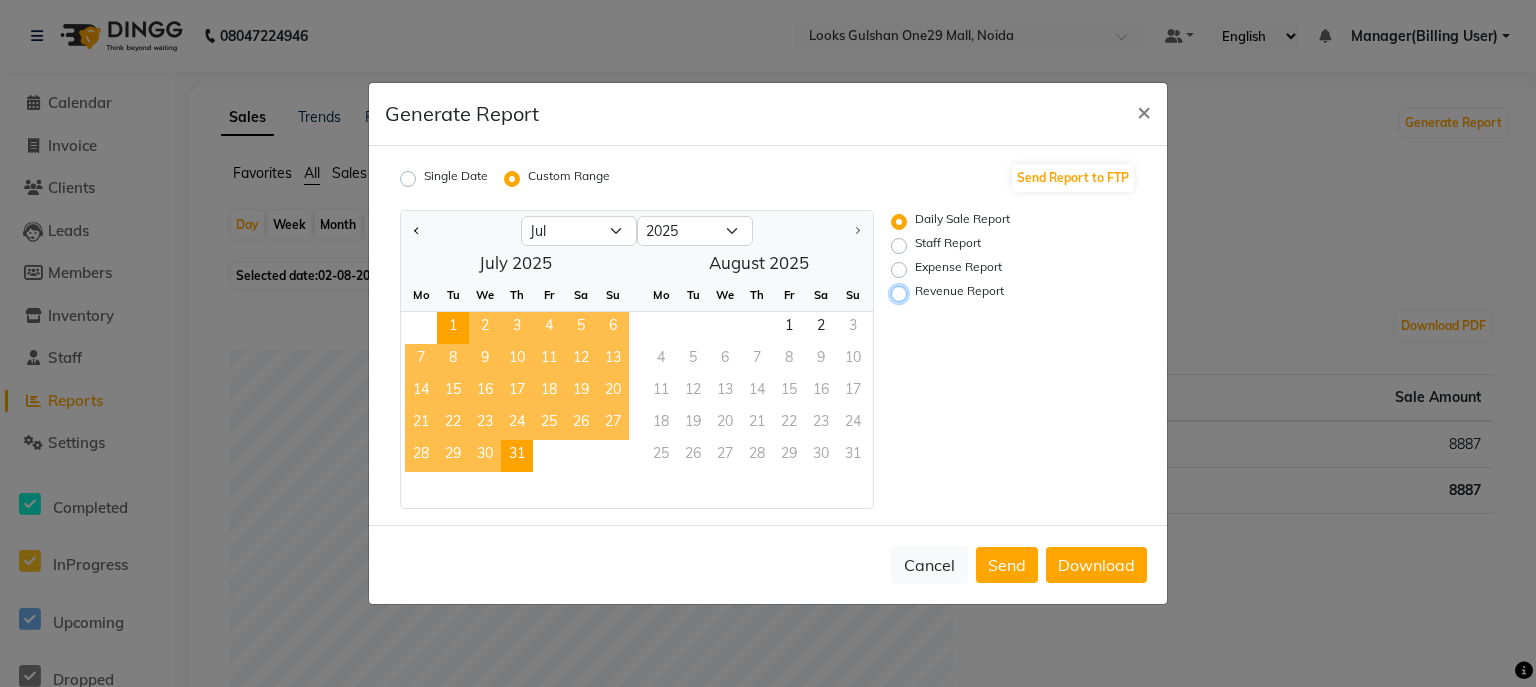 radio on "true" 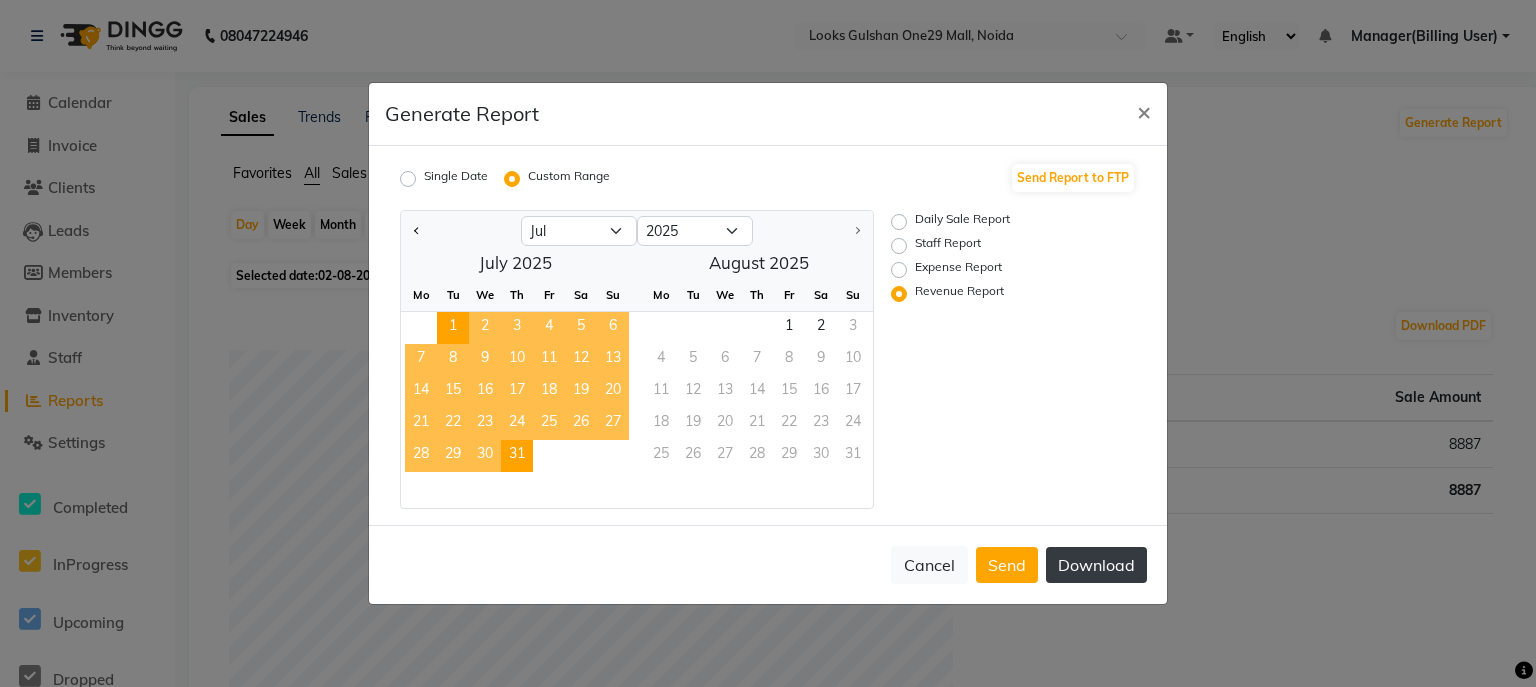click on "Download" 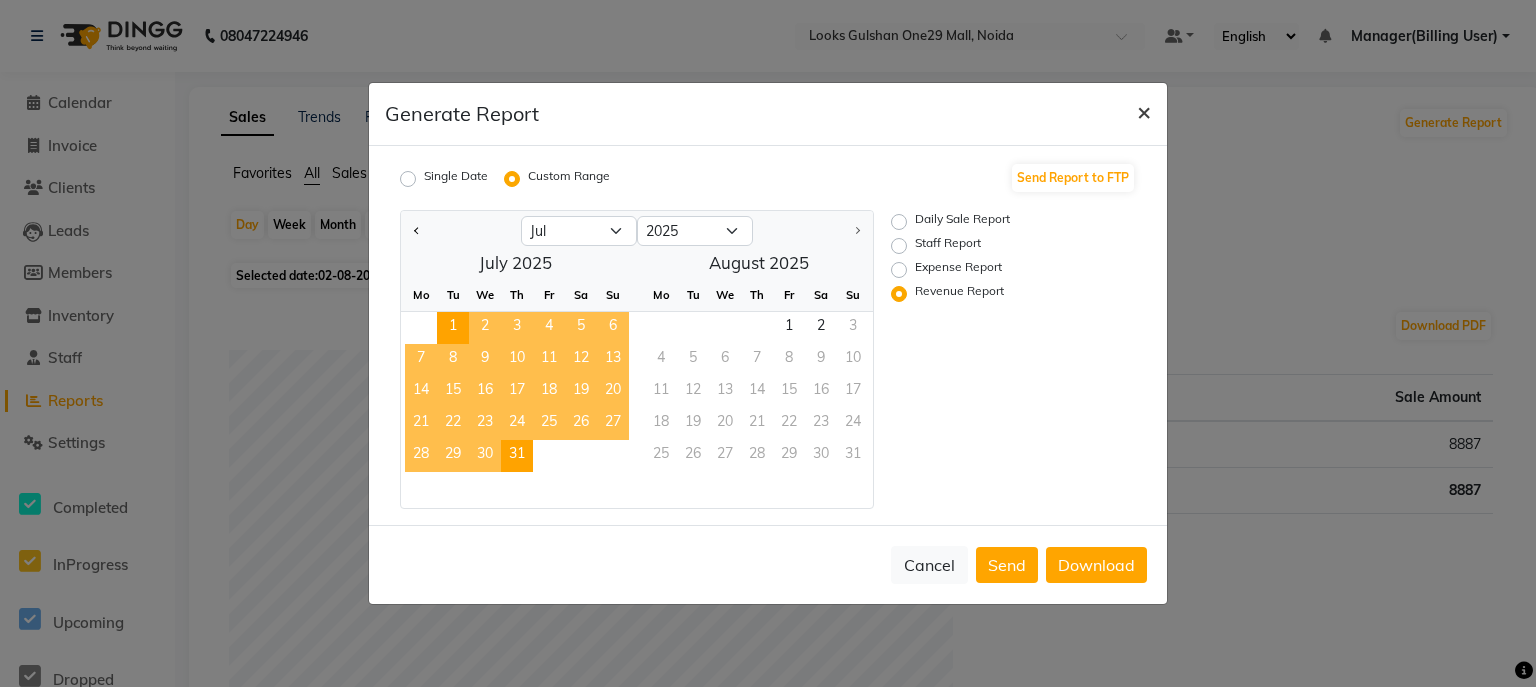 click on "×" 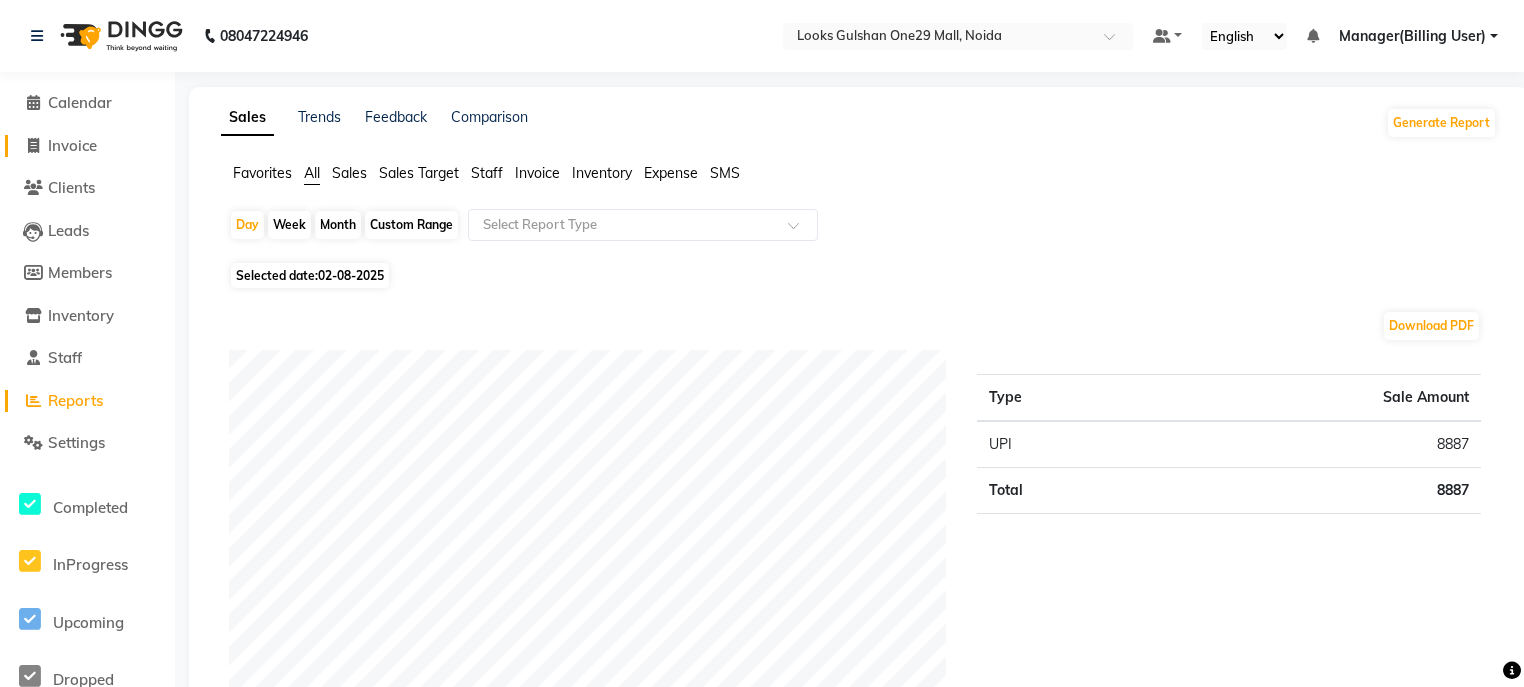 drag, startPoint x: 118, startPoint y: 148, endPoint x: 116, endPoint y: 128, distance: 20.09975 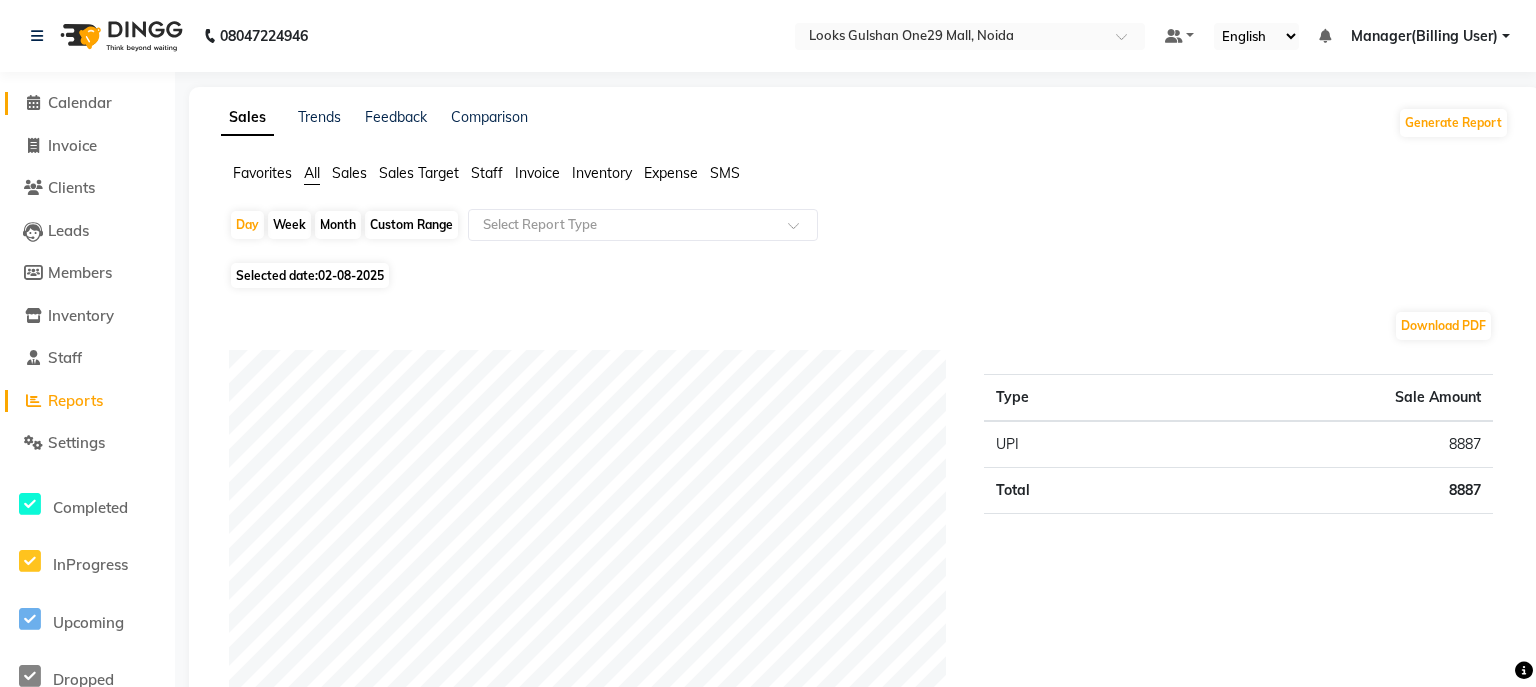select on "8337" 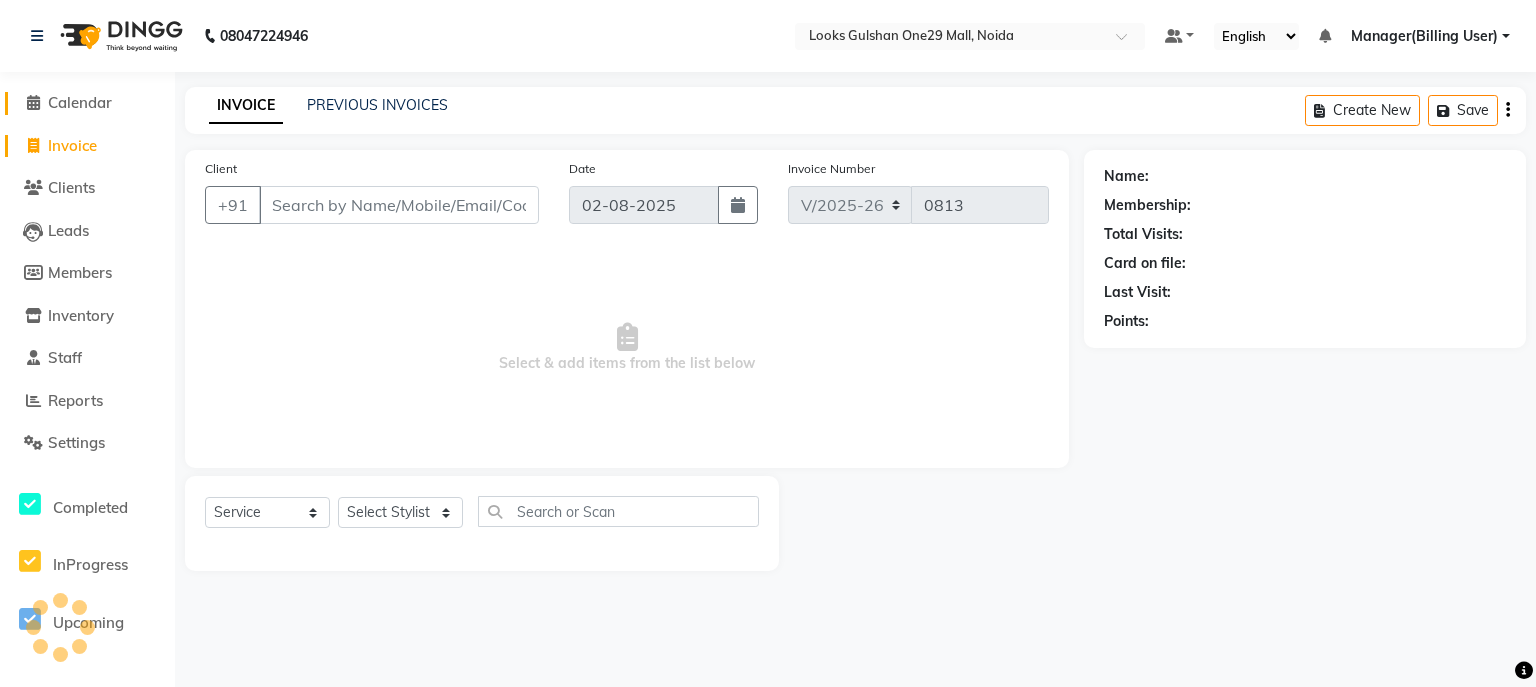 click on "Calendar" 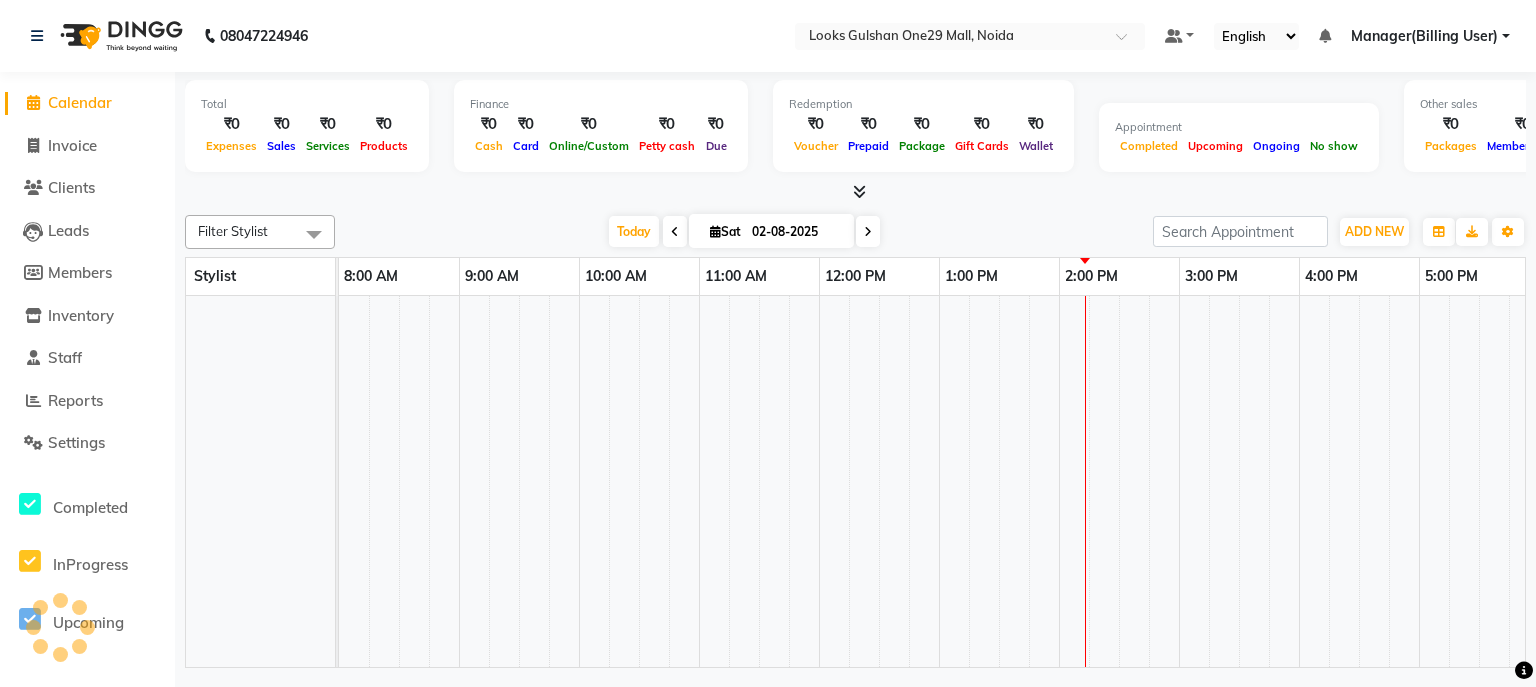 scroll, scrollTop: 0, scrollLeft: 373, axis: horizontal 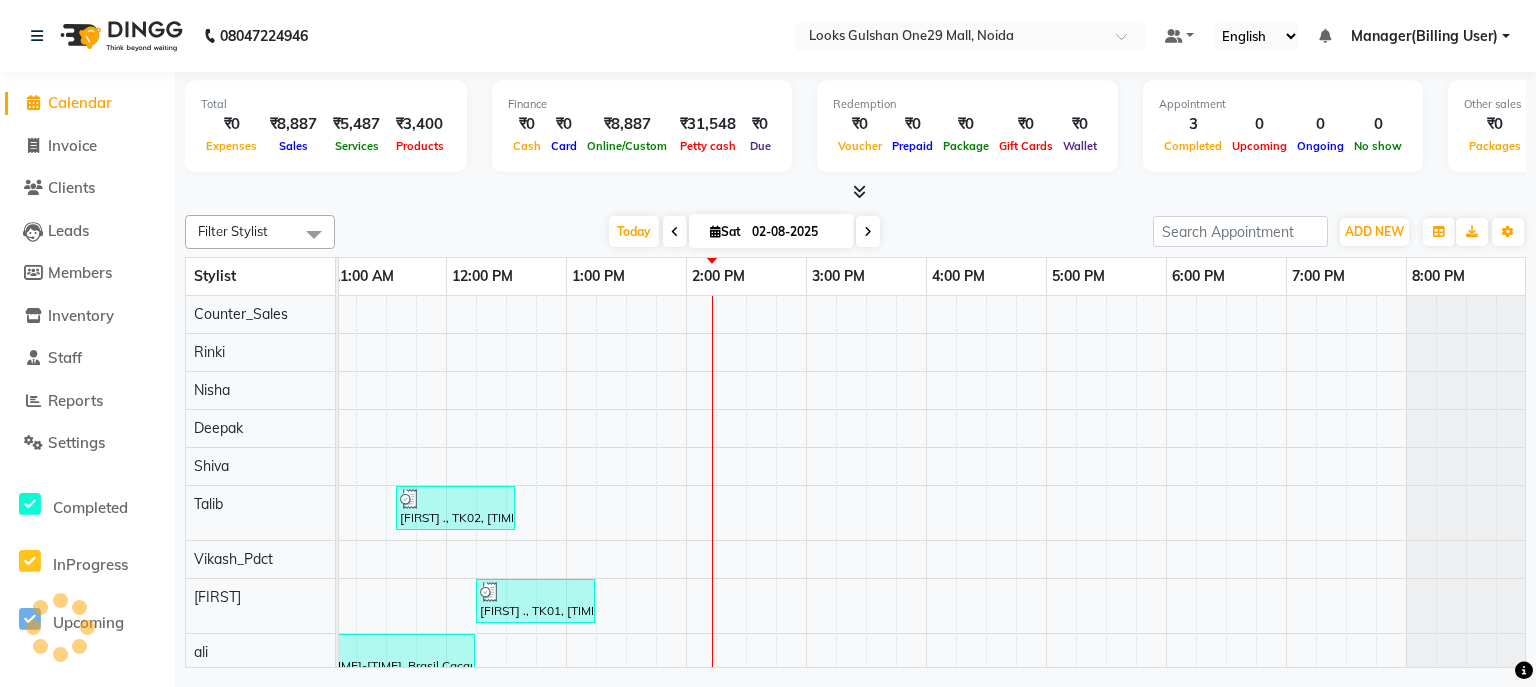 click at bounding box center (855, 192) 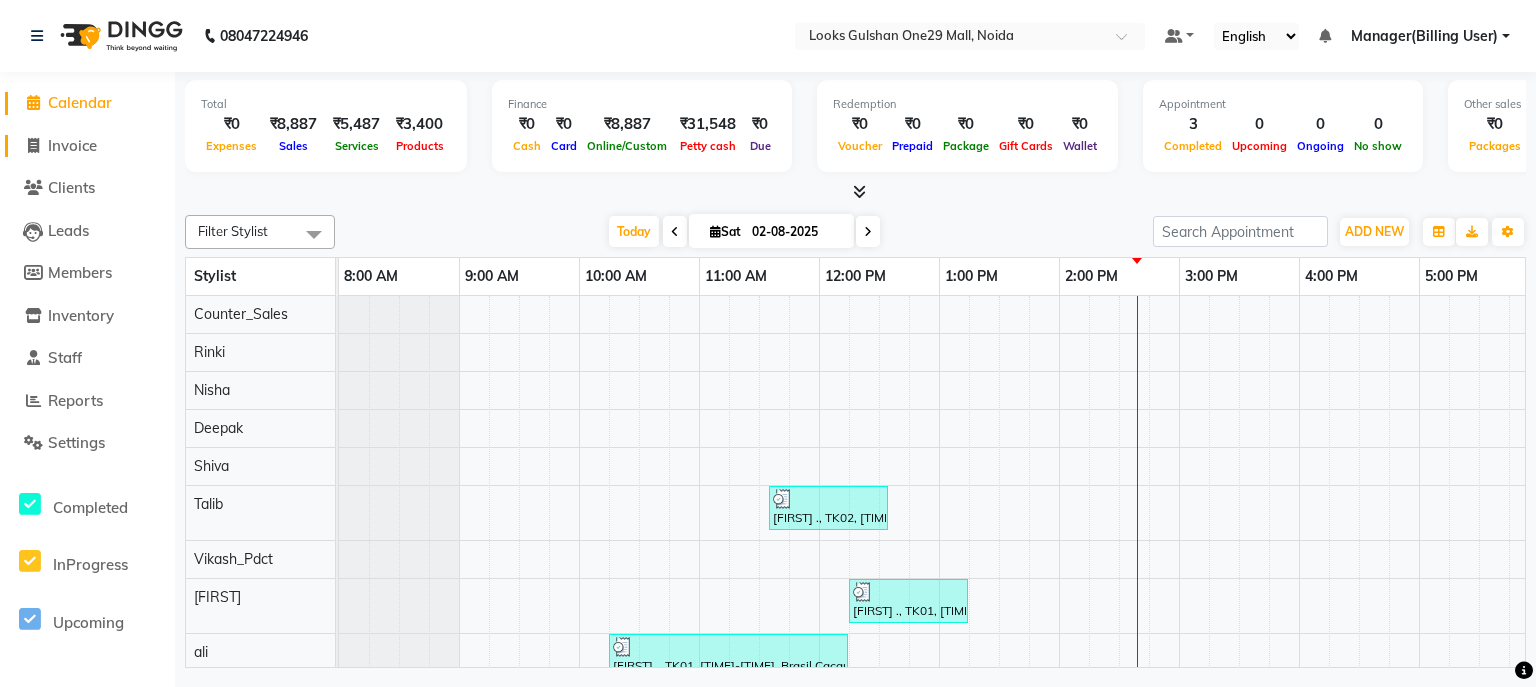 click on "Invoice" 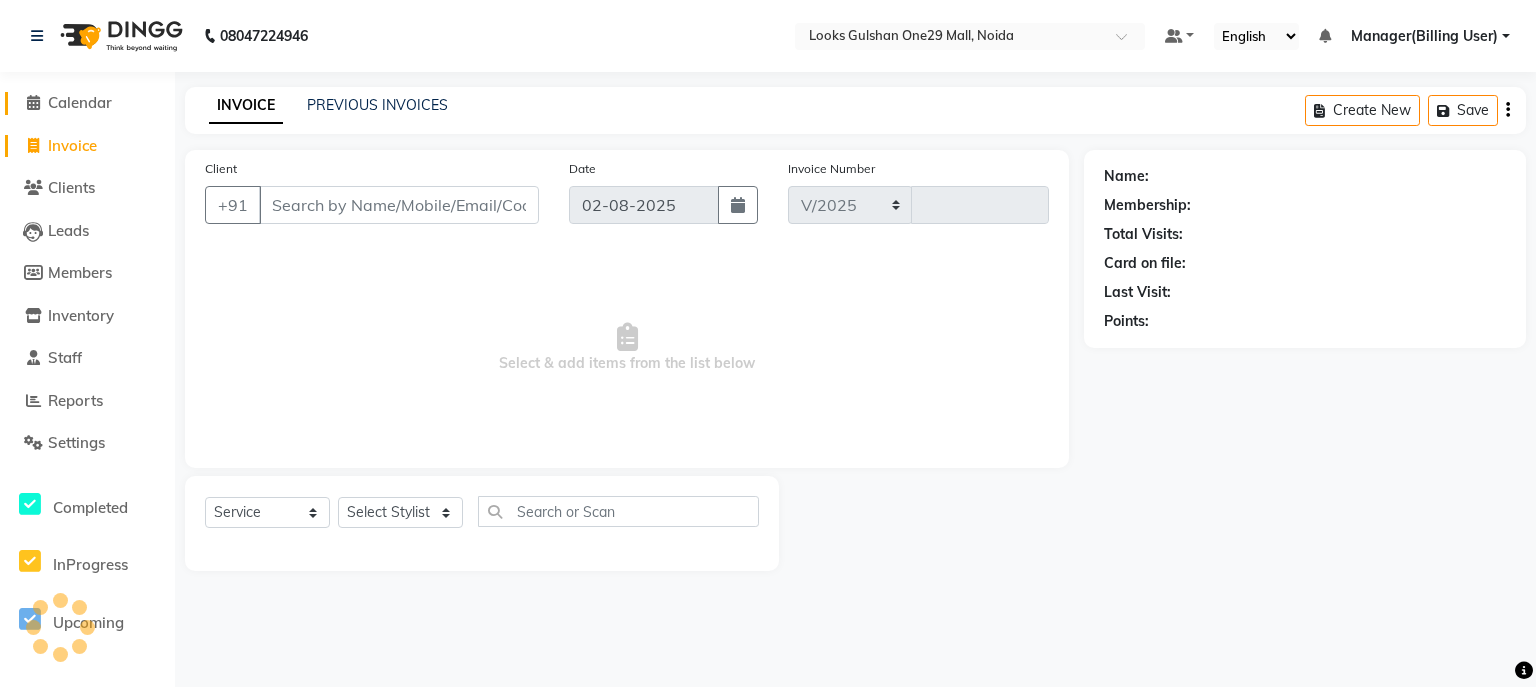 select on "8337" 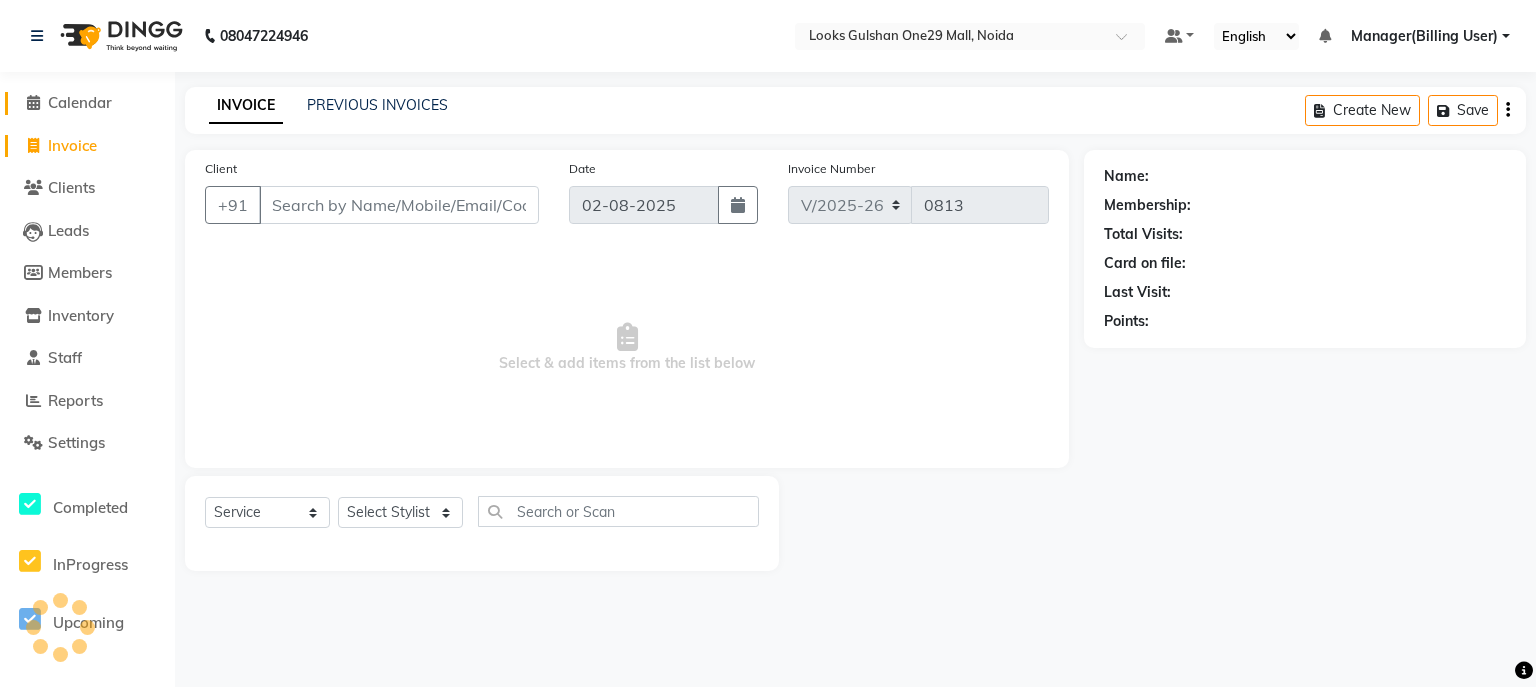click on "Calendar" 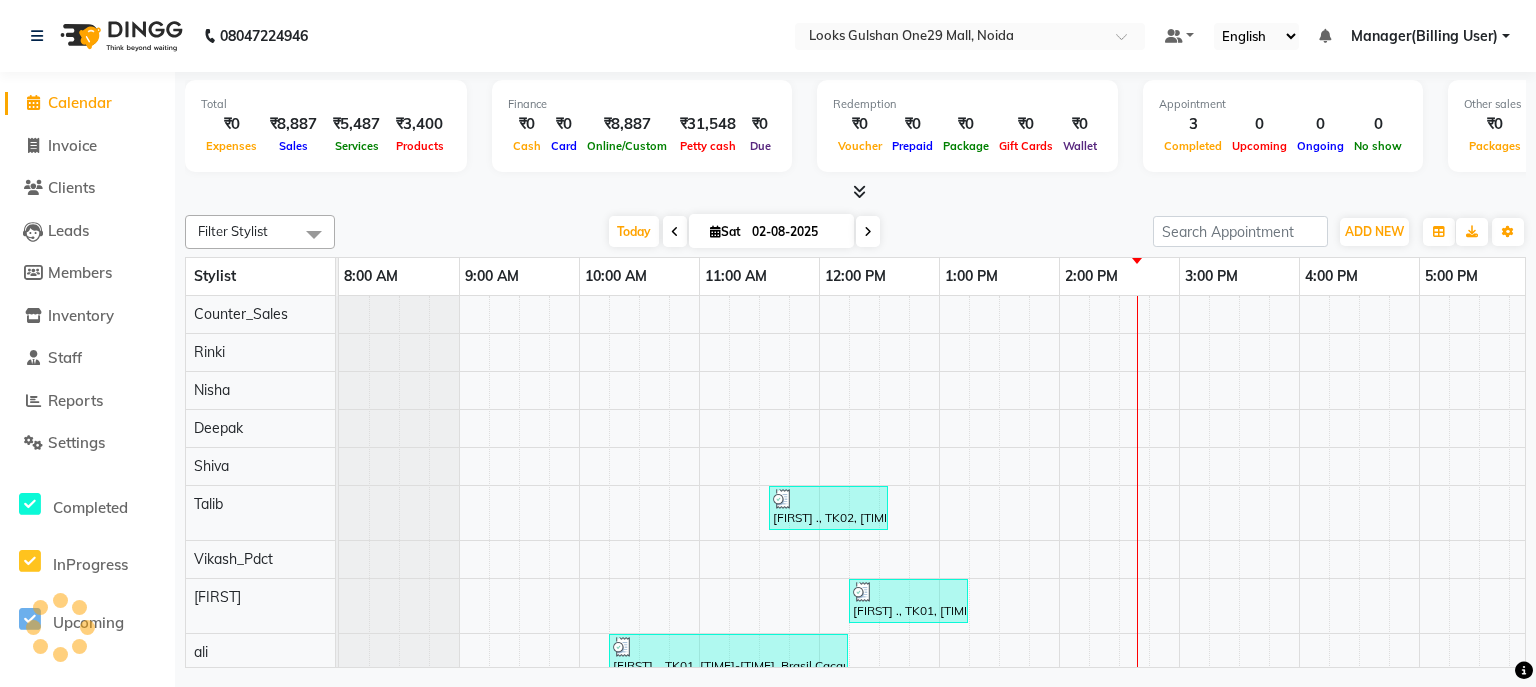 scroll, scrollTop: 0, scrollLeft: 0, axis: both 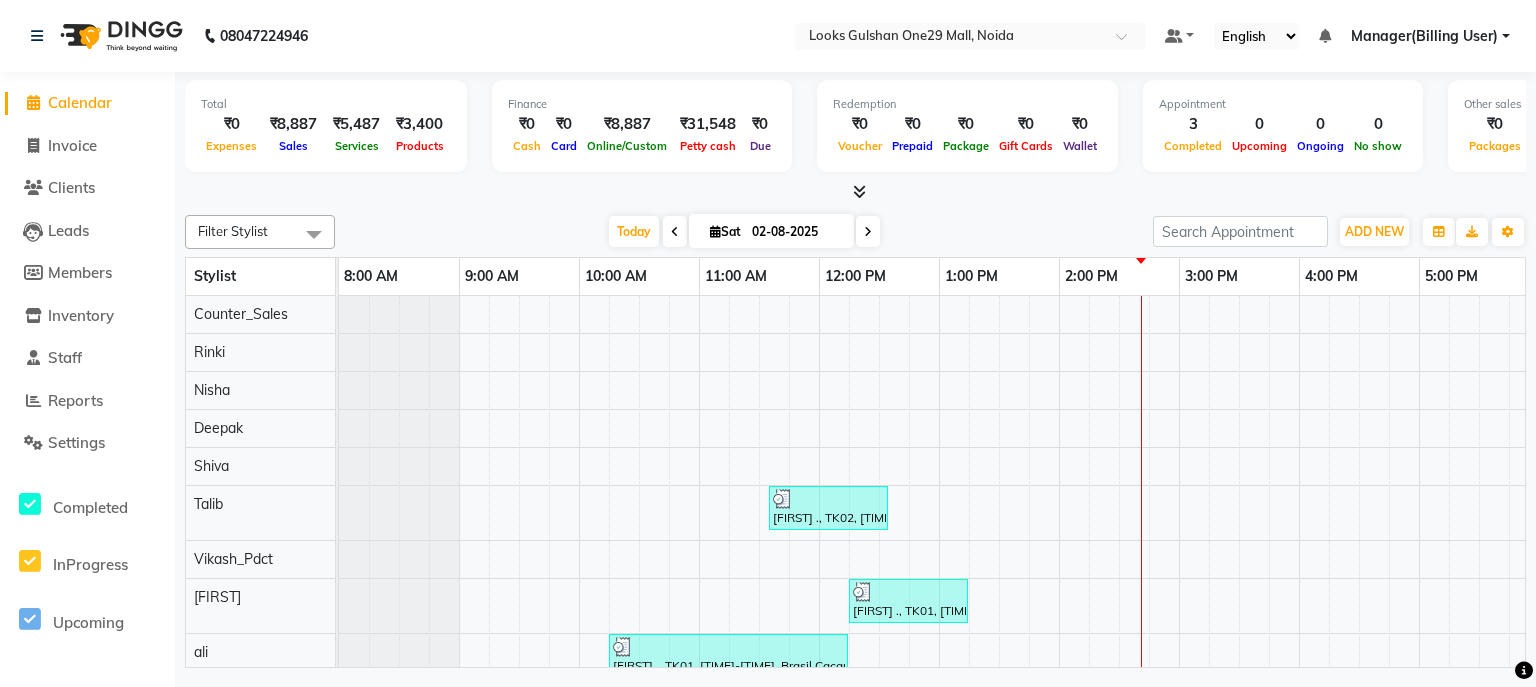 click on "Today  Sat 02-08-2025" at bounding box center [744, 232] 